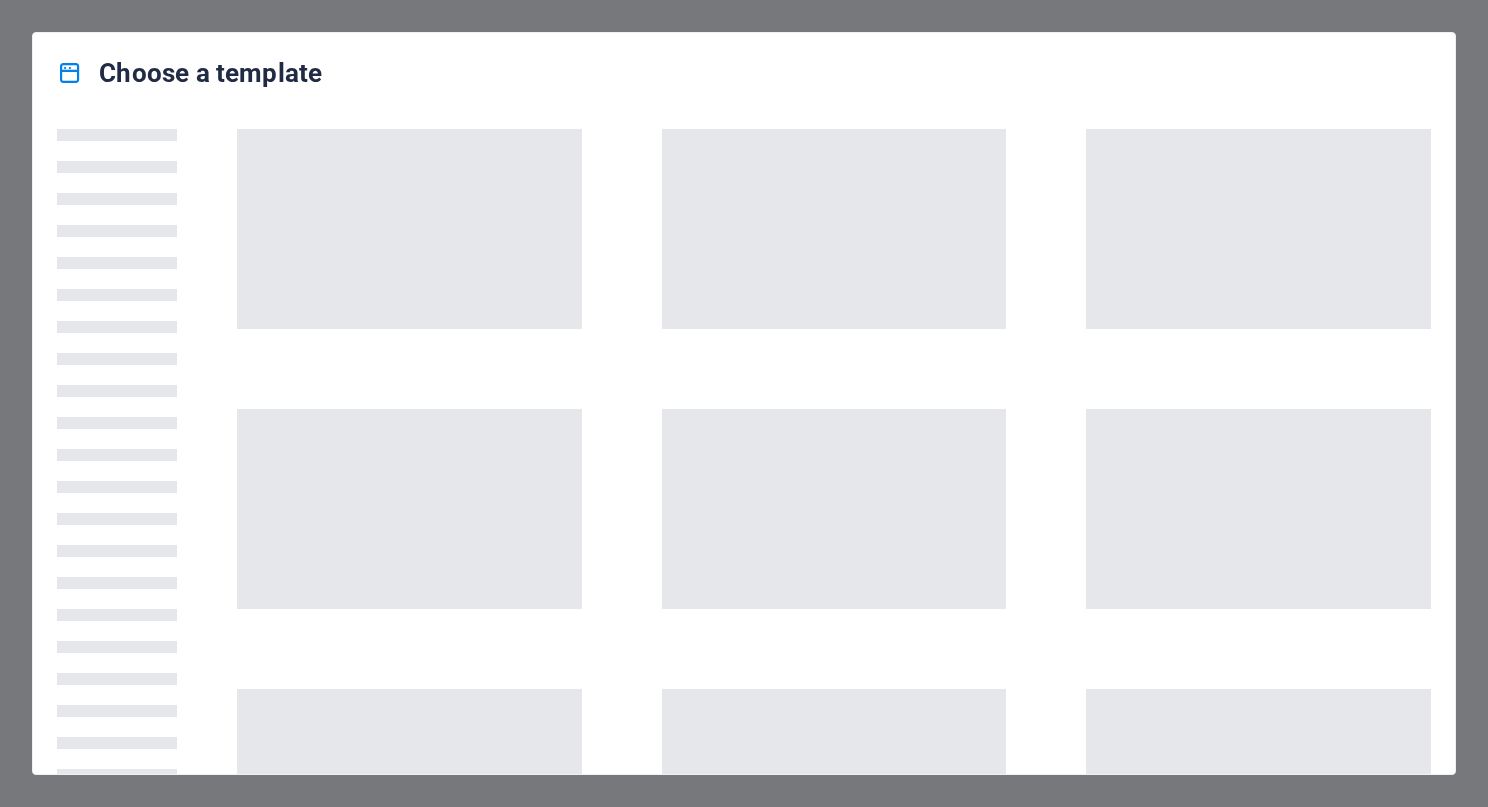 scroll, scrollTop: 0, scrollLeft: 0, axis: both 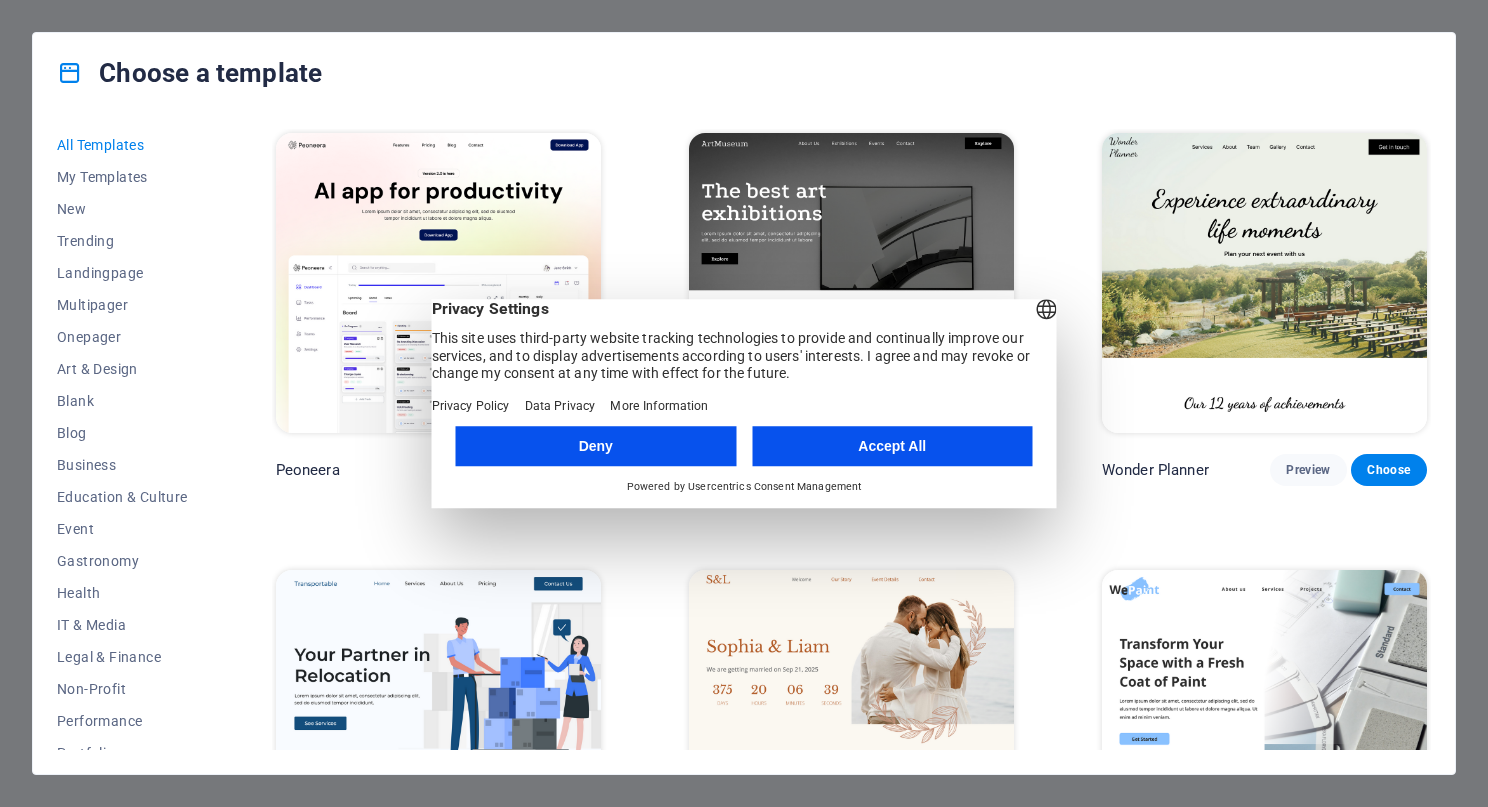 click on "Accept All" at bounding box center (892, 446) 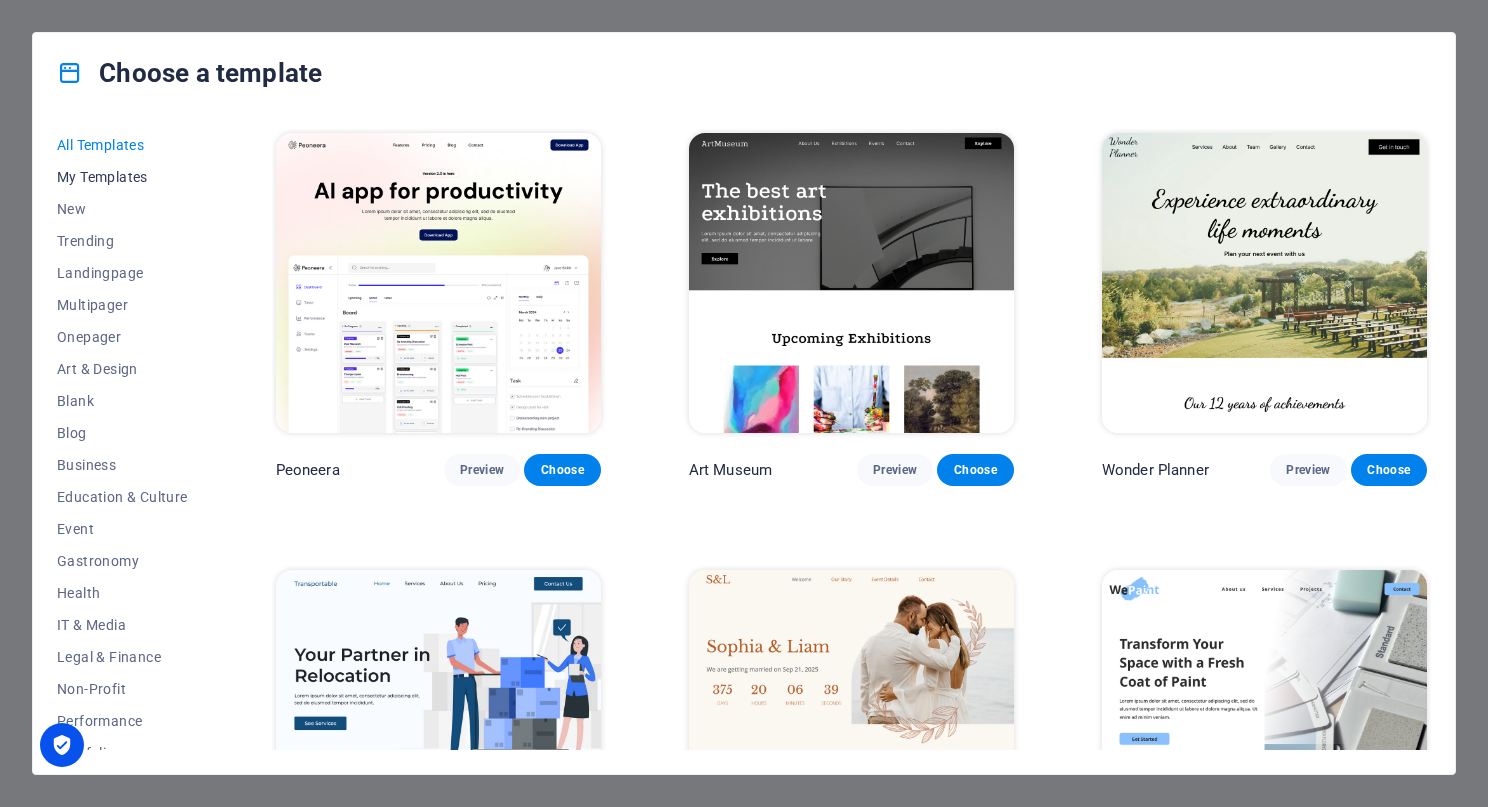 click on "My Templates" at bounding box center [122, 177] 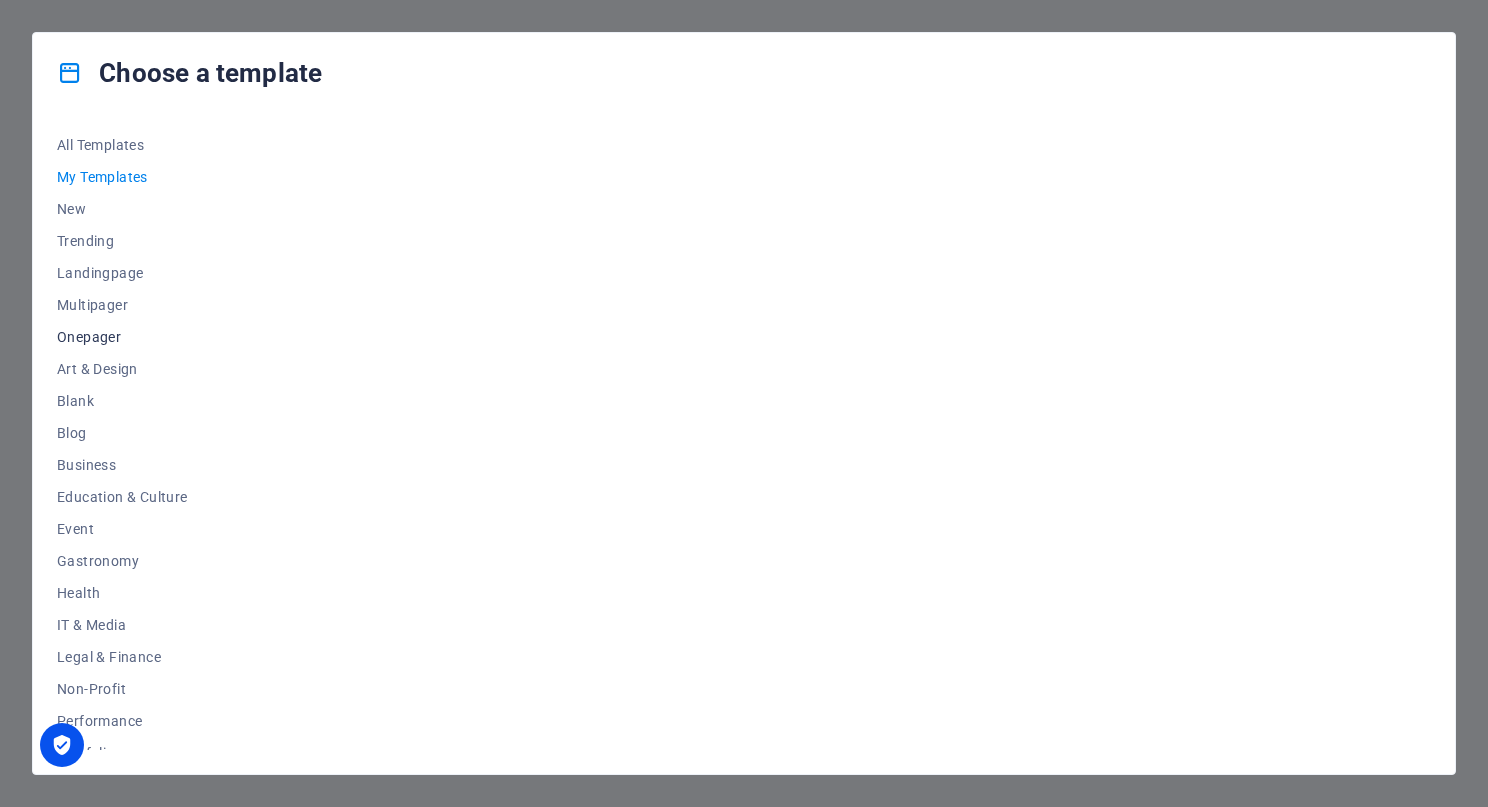 click on "Onepager" at bounding box center (122, 337) 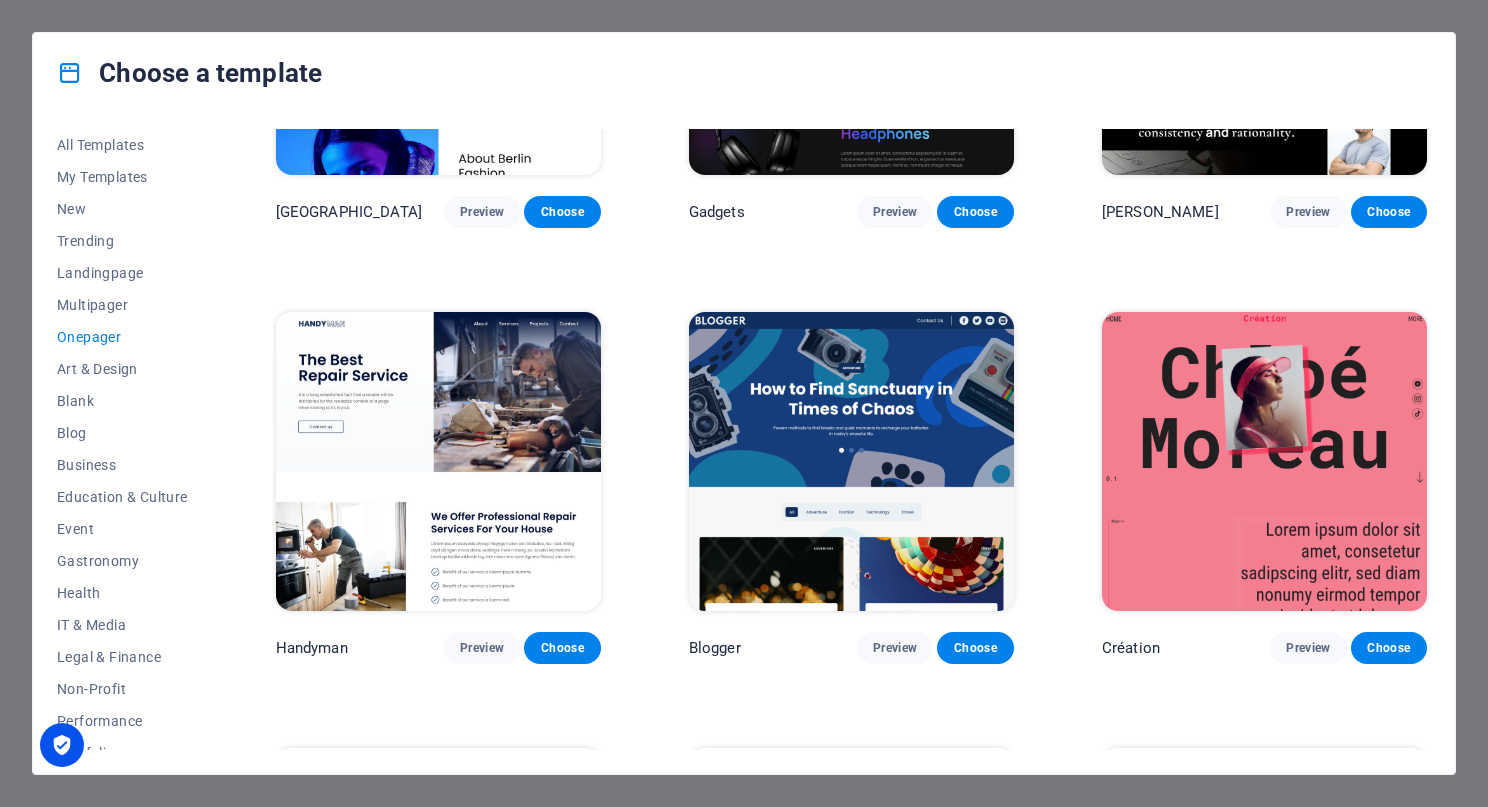scroll, scrollTop: 2005, scrollLeft: 0, axis: vertical 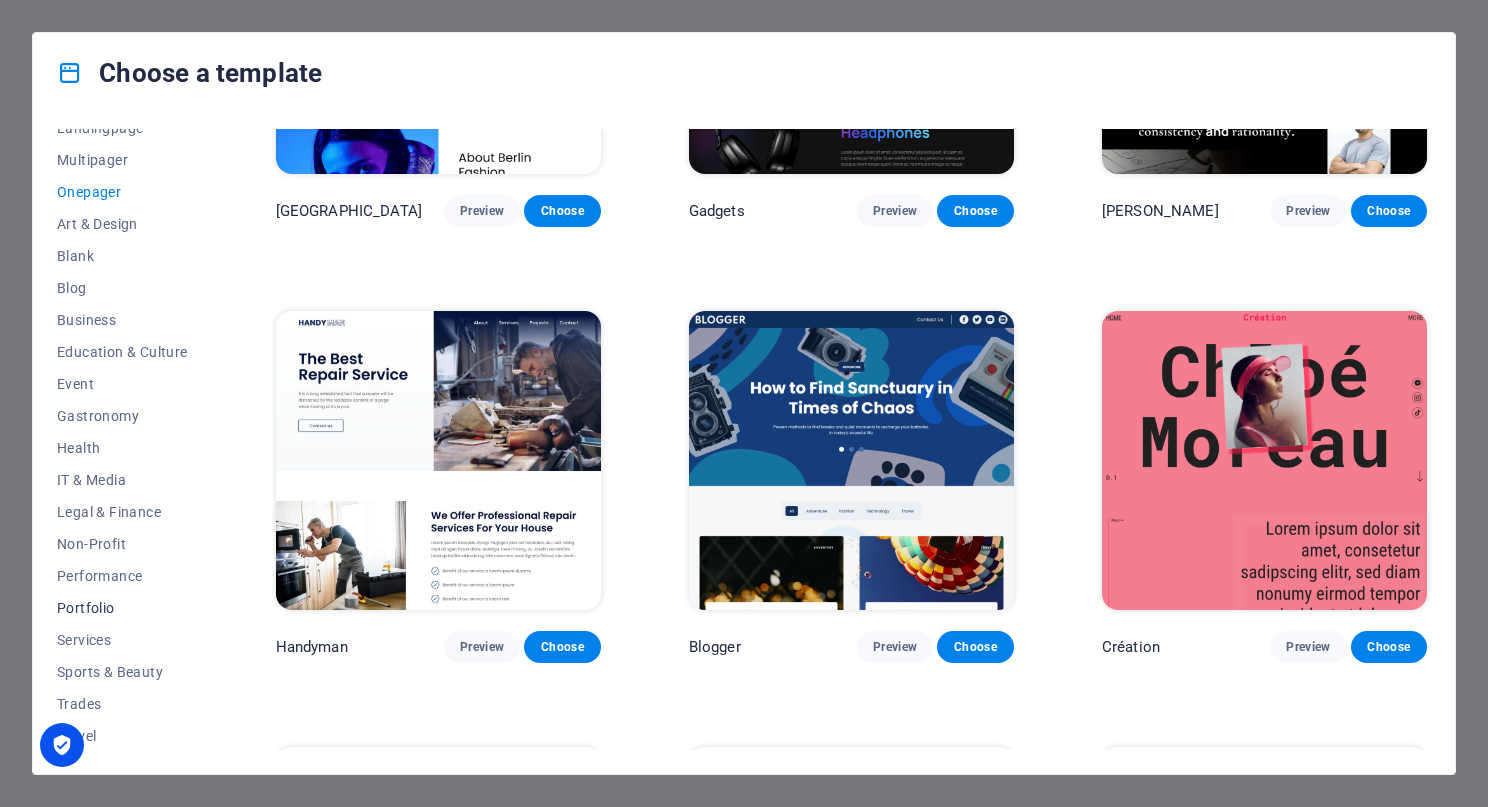 click on "Portfolio" at bounding box center [122, 608] 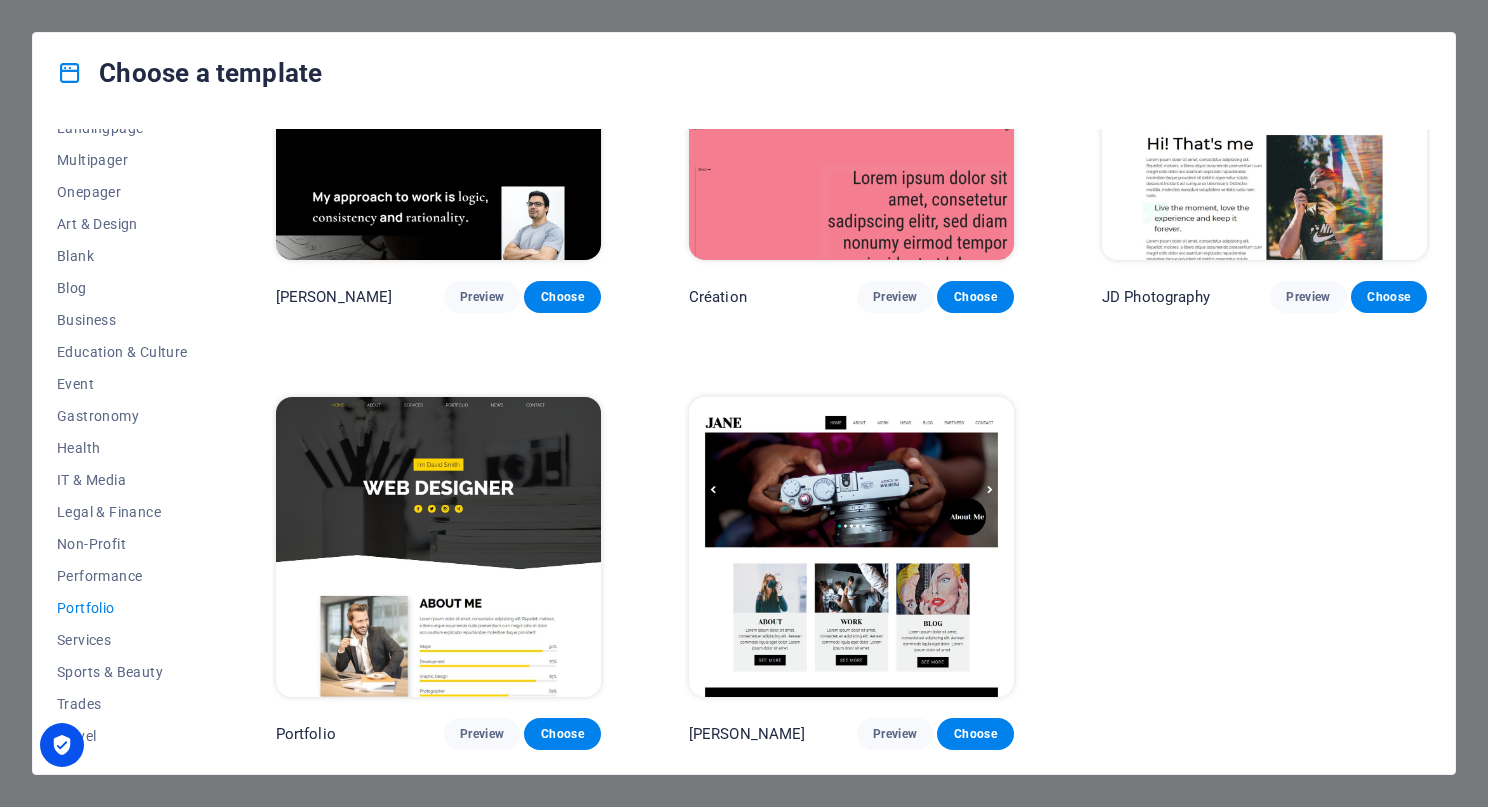 scroll, scrollTop: 600, scrollLeft: 0, axis: vertical 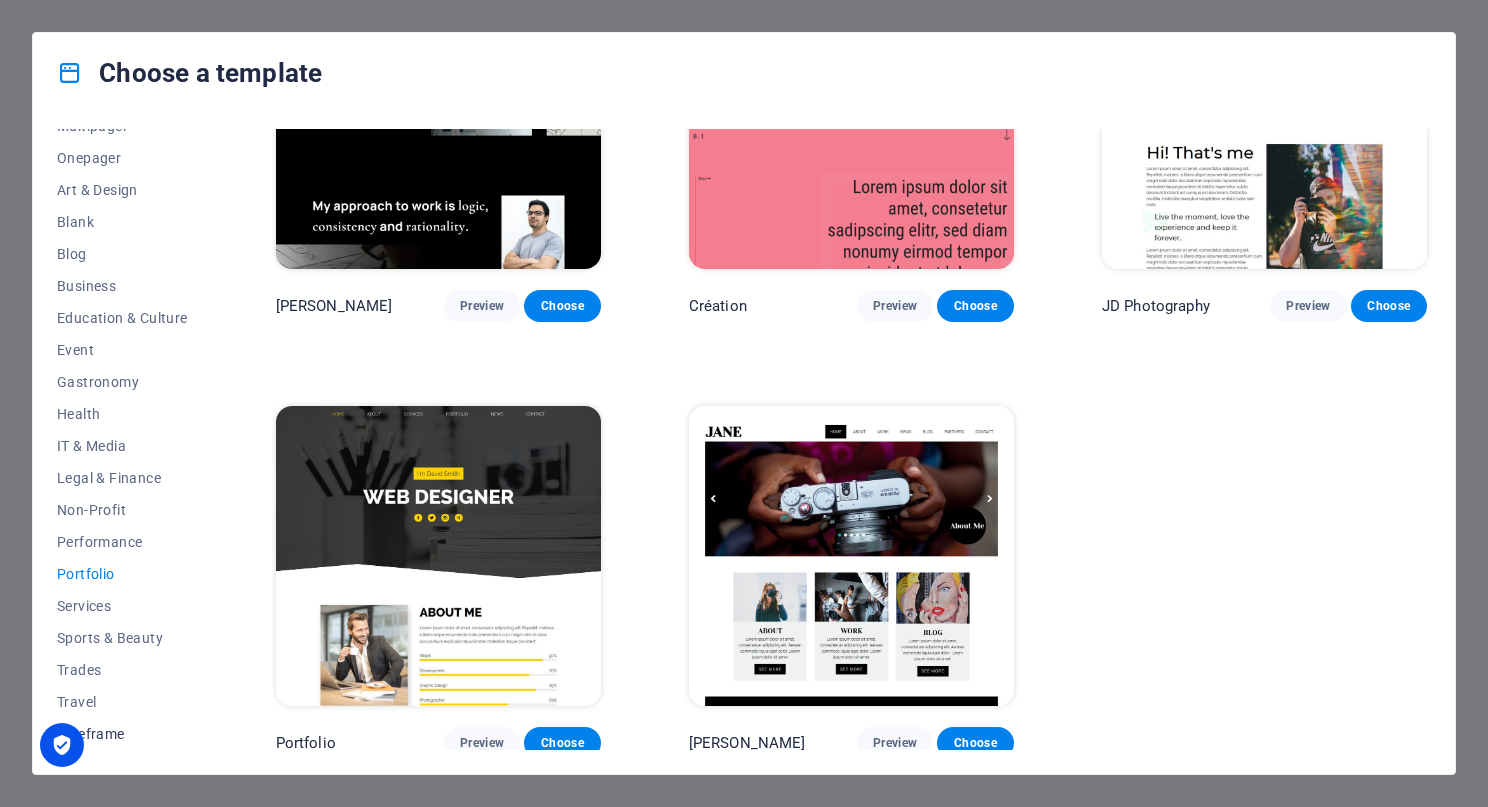 click on "Wireframe" at bounding box center (122, 734) 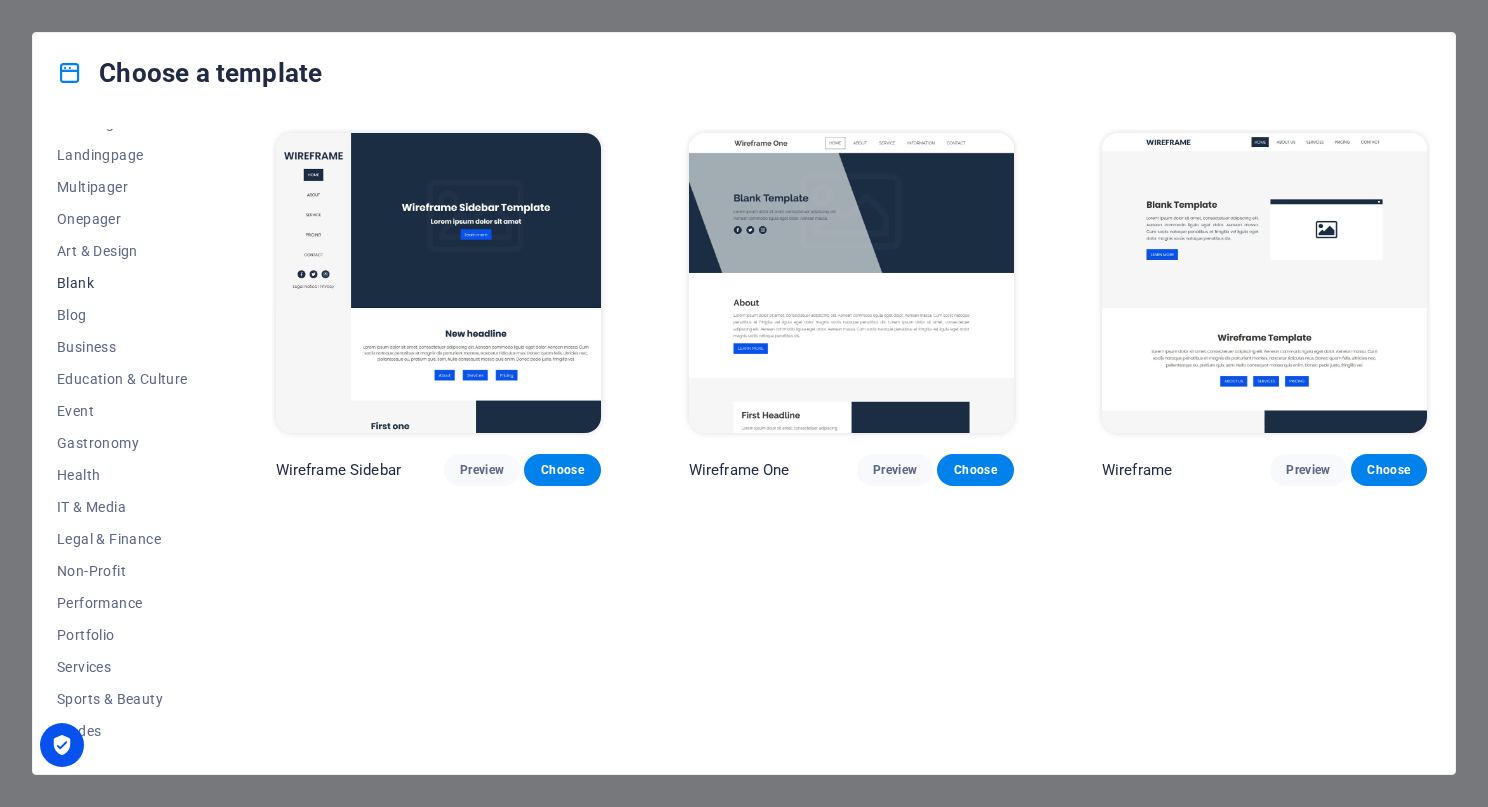 scroll, scrollTop: 87, scrollLeft: 0, axis: vertical 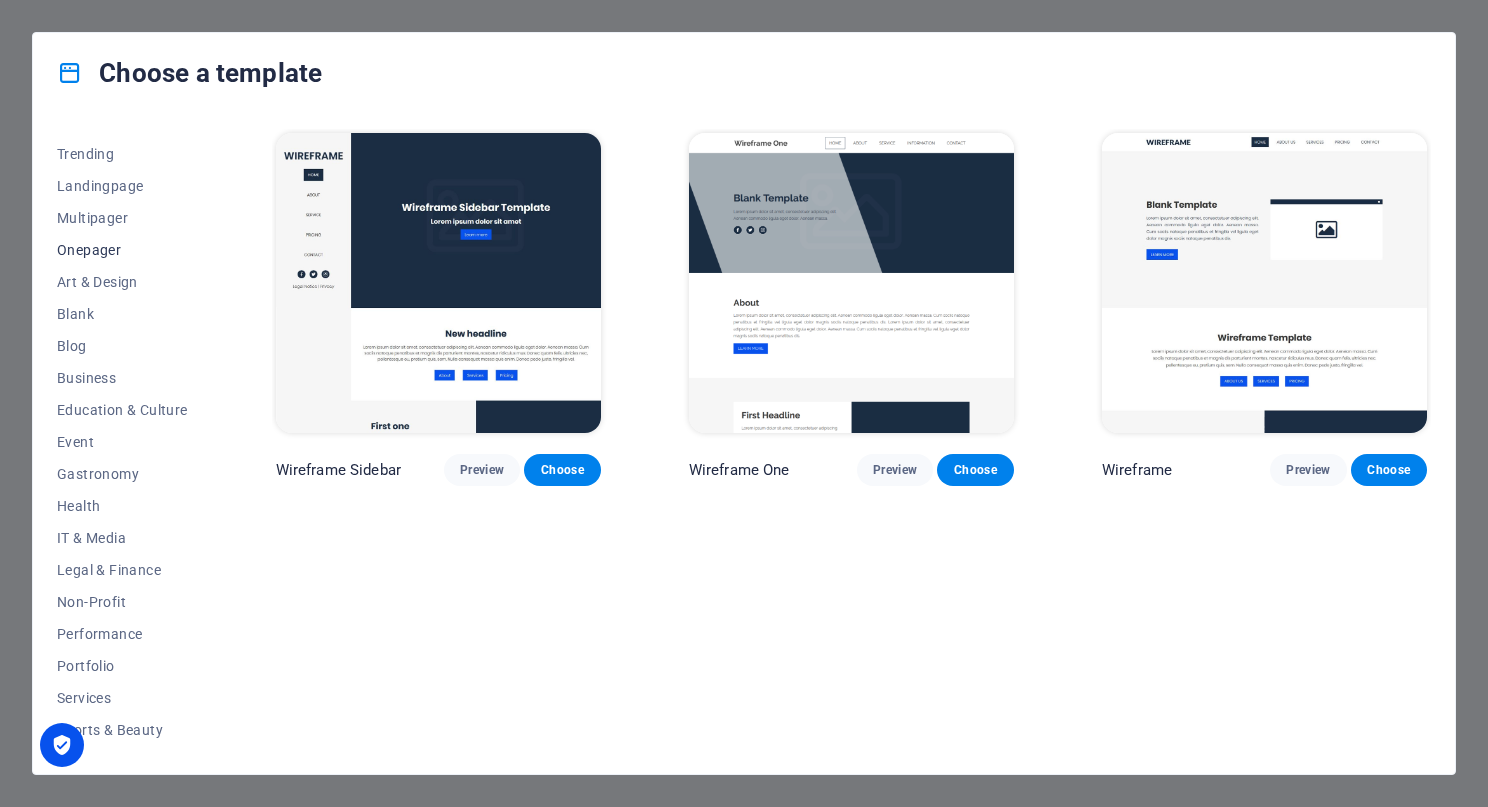 click on "Onepager" at bounding box center (122, 250) 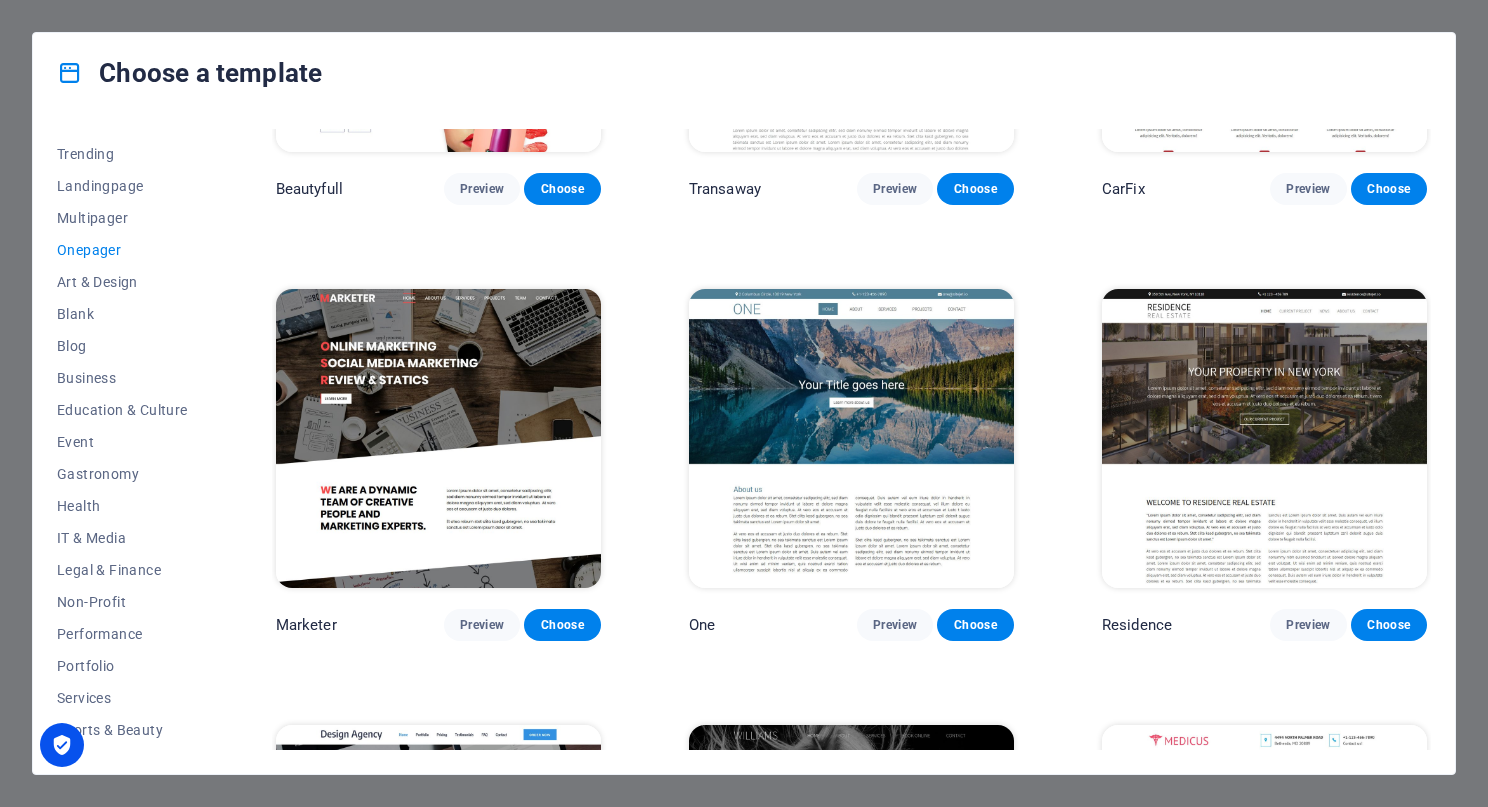 scroll, scrollTop: 8558, scrollLeft: 0, axis: vertical 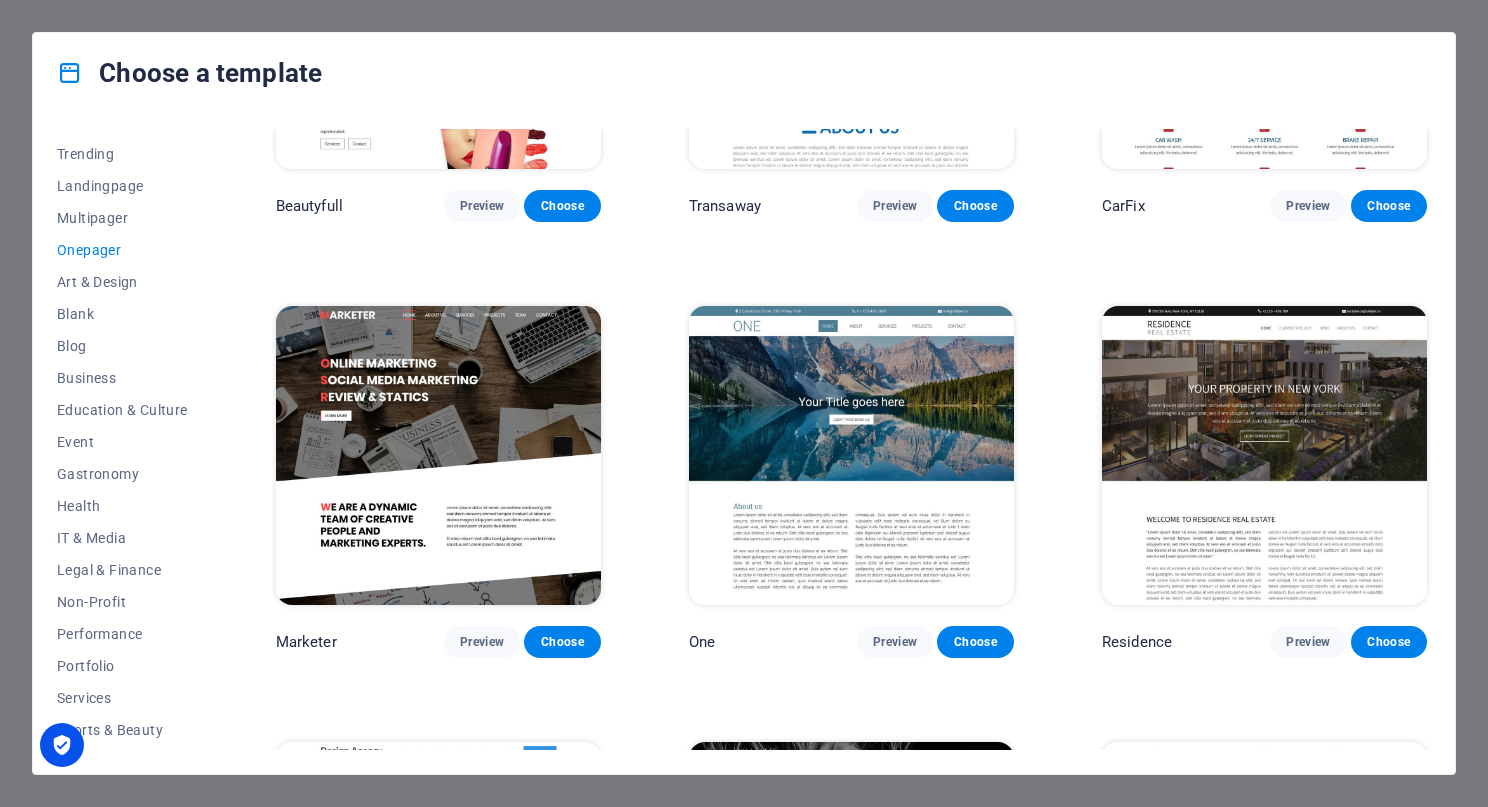 click at bounding box center (438, 456) 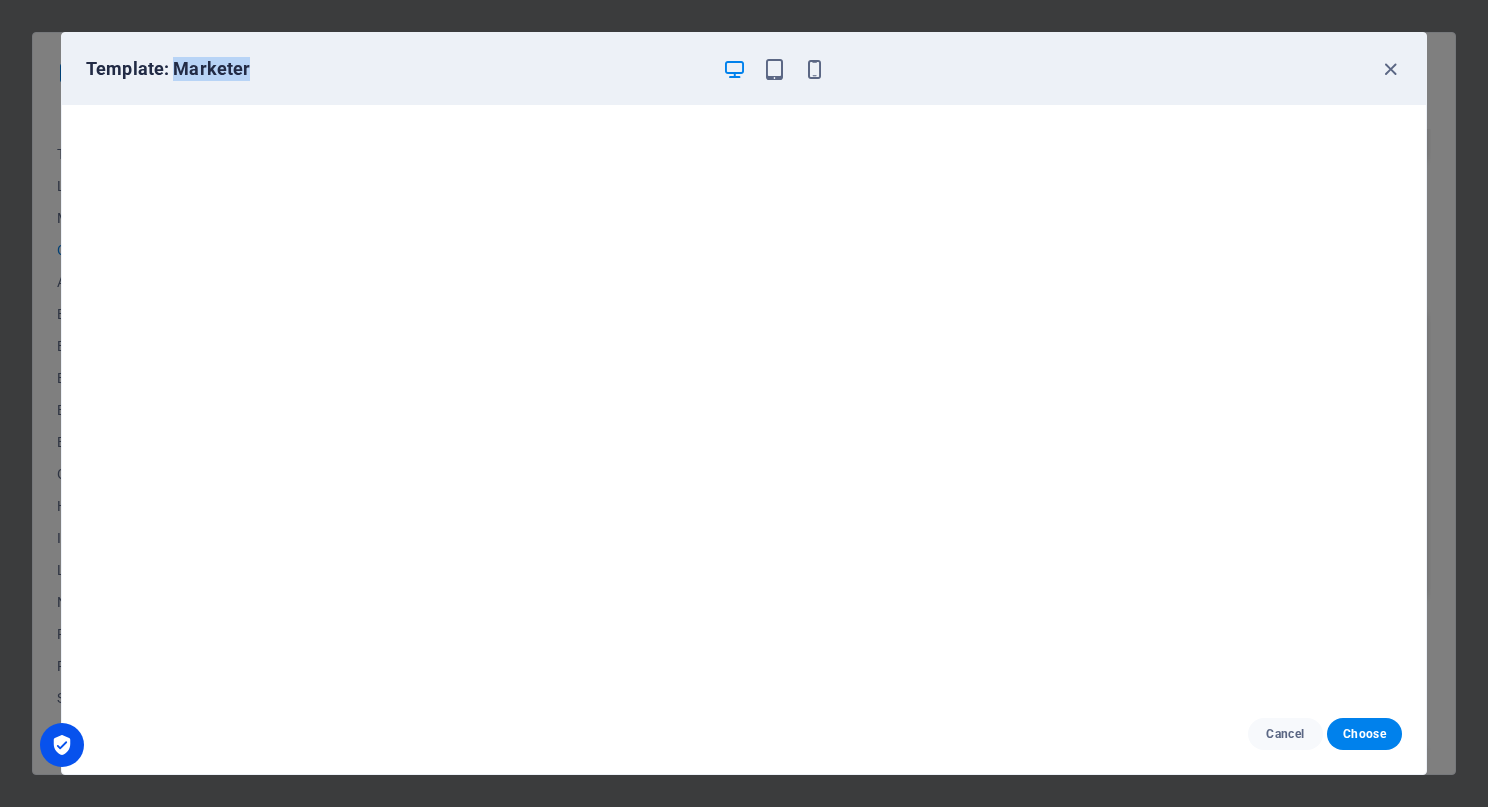 drag, startPoint x: 251, startPoint y: 70, endPoint x: 178, endPoint y: 69, distance: 73.00685 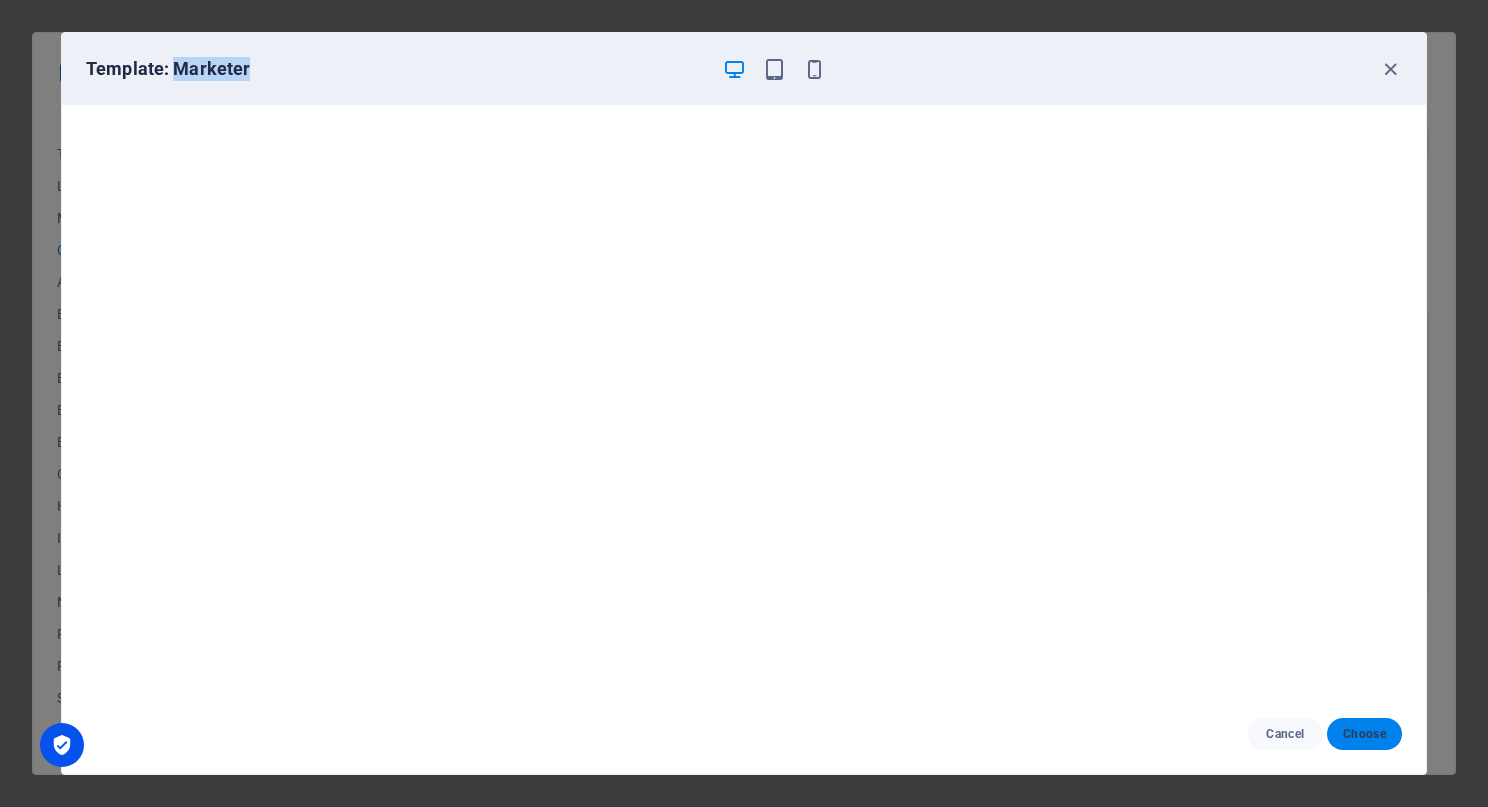 click on "Choose" at bounding box center (1364, 734) 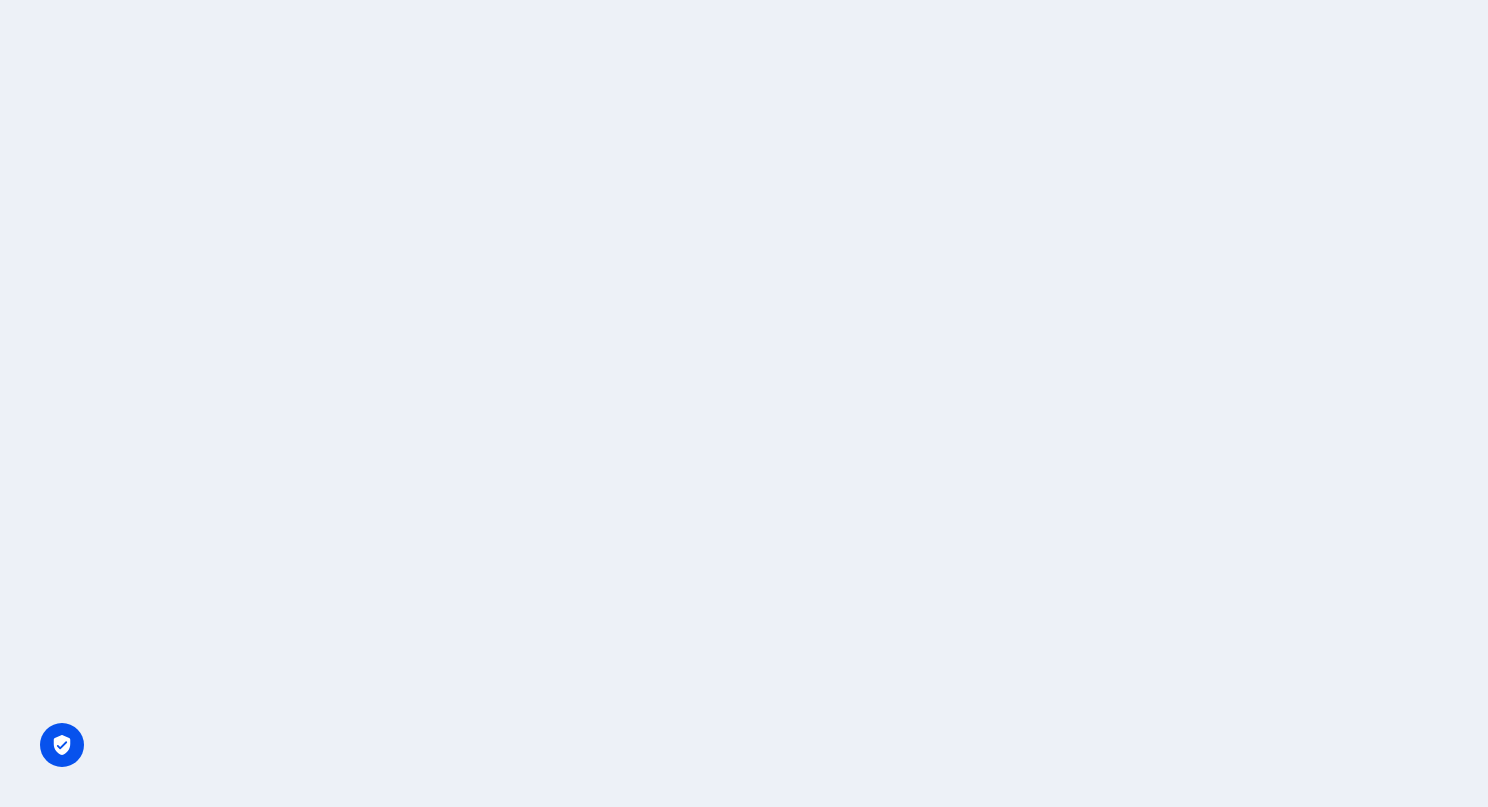 scroll, scrollTop: 0, scrollLeft: 0, axis: both 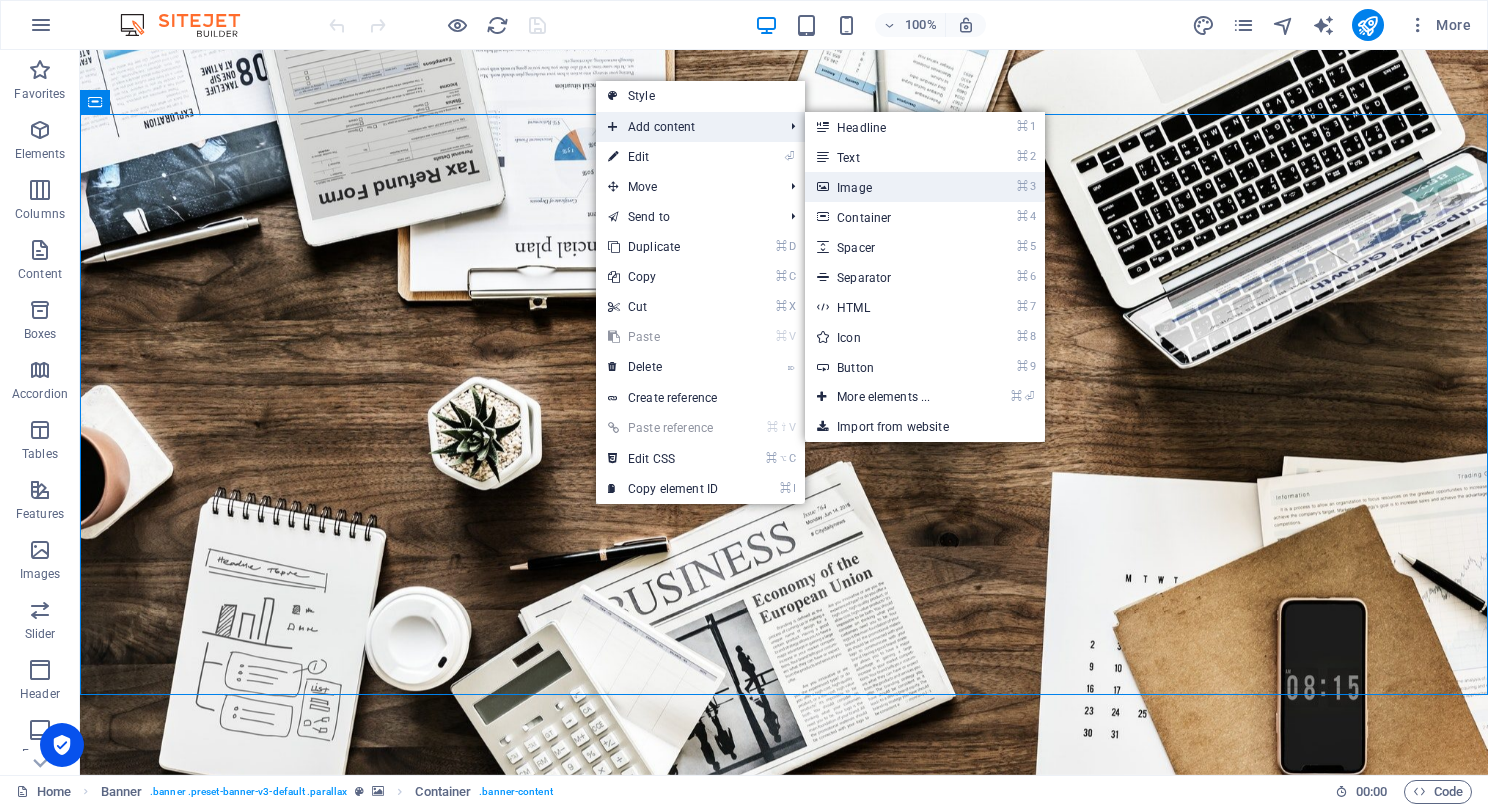 click on "⌘ 3  Image" at bounding box center [887, 187] 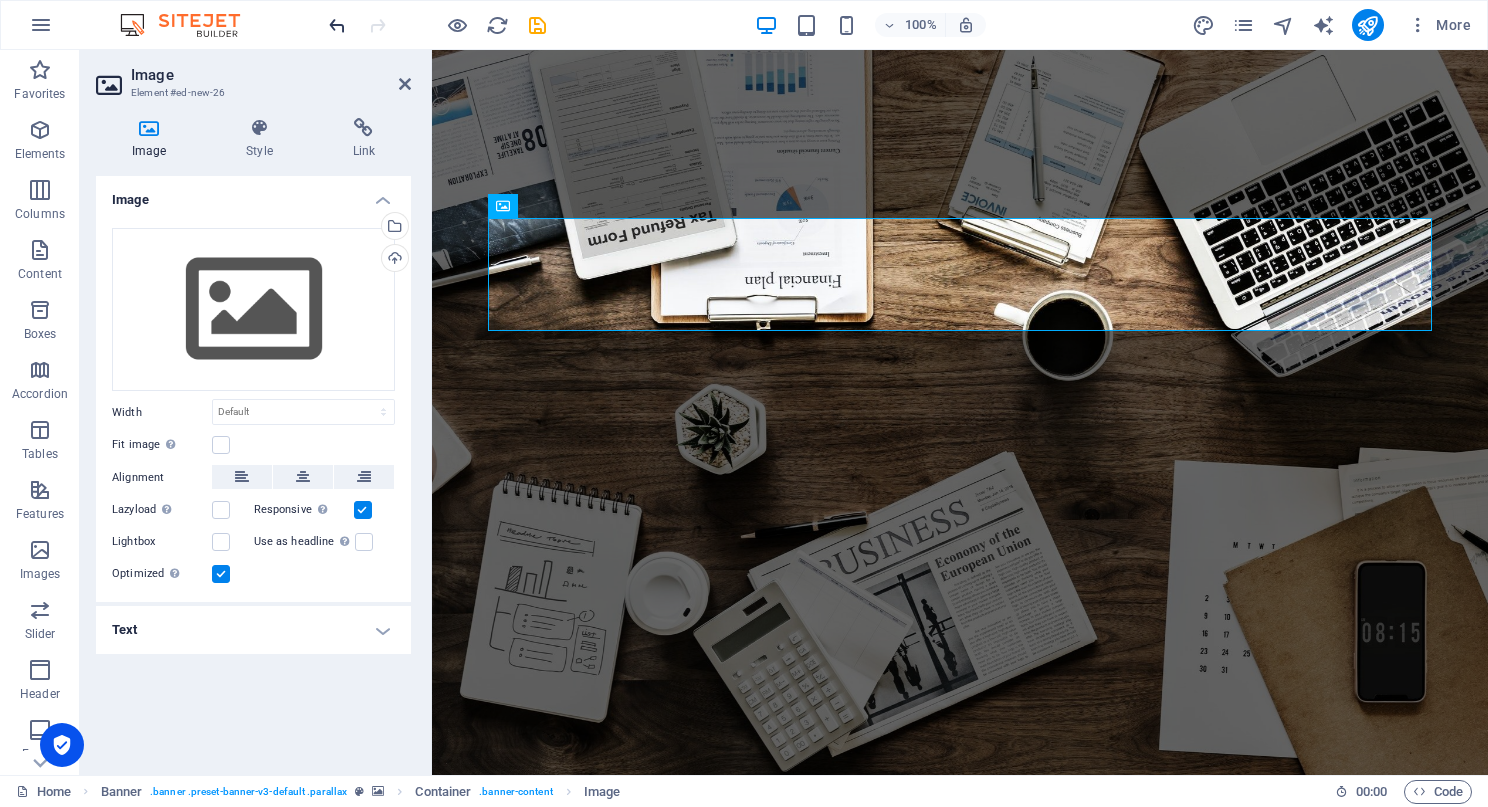 click at bounding box center [337, 25] 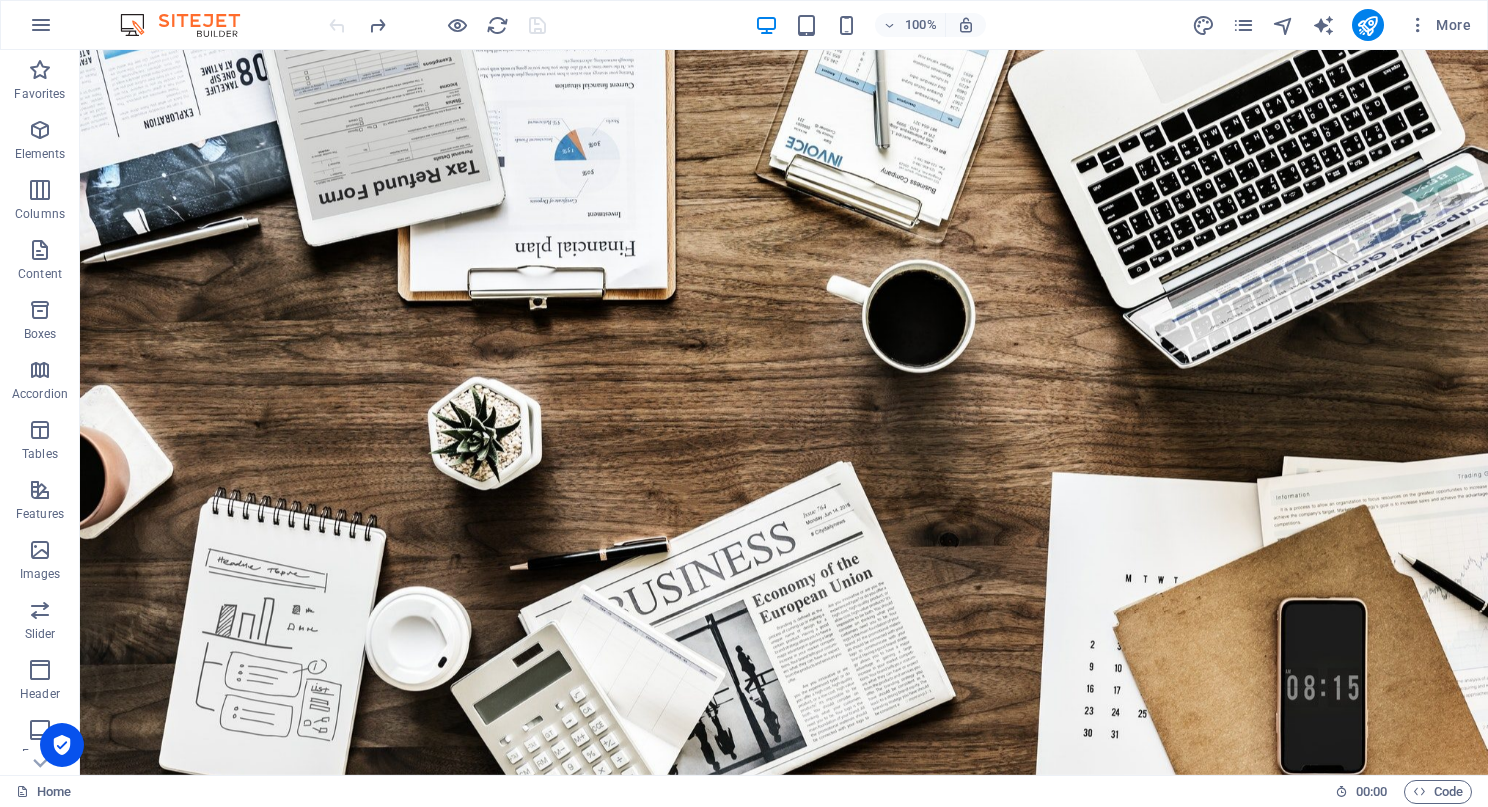 click at bounding box center (437, 25) 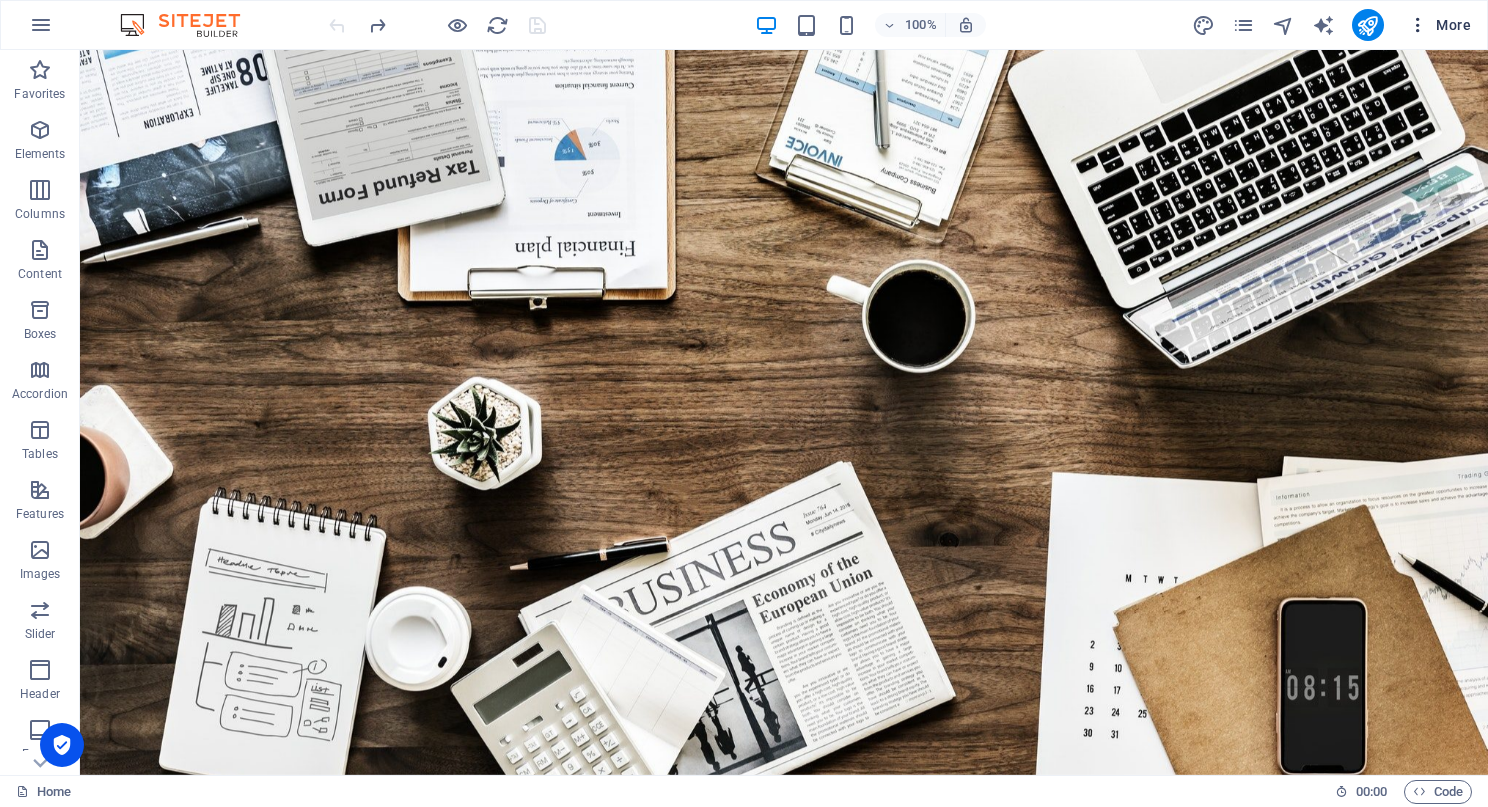 click on "More" at bounding box center [1439, 25] 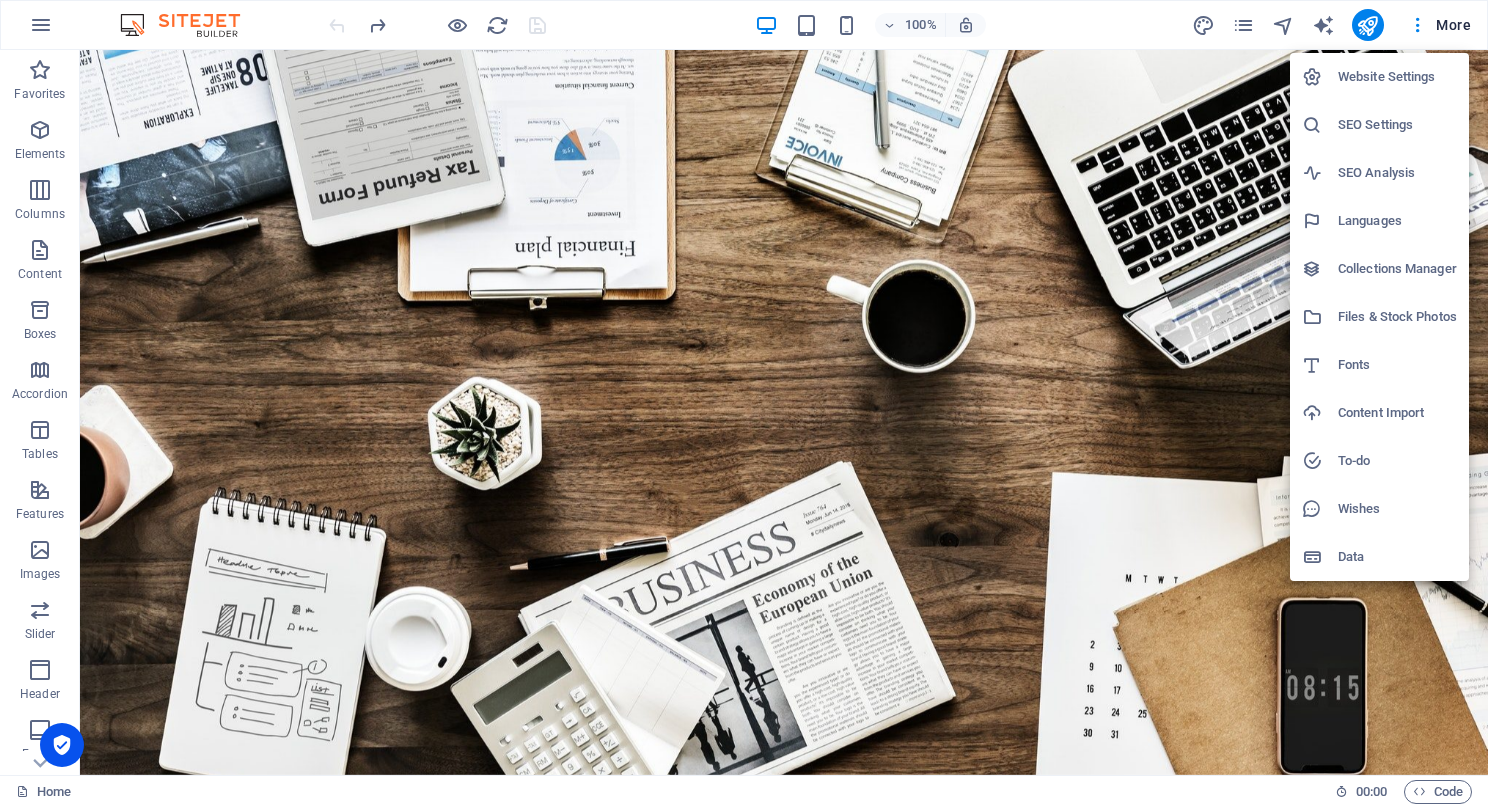 click at bounding box center [744, 403] 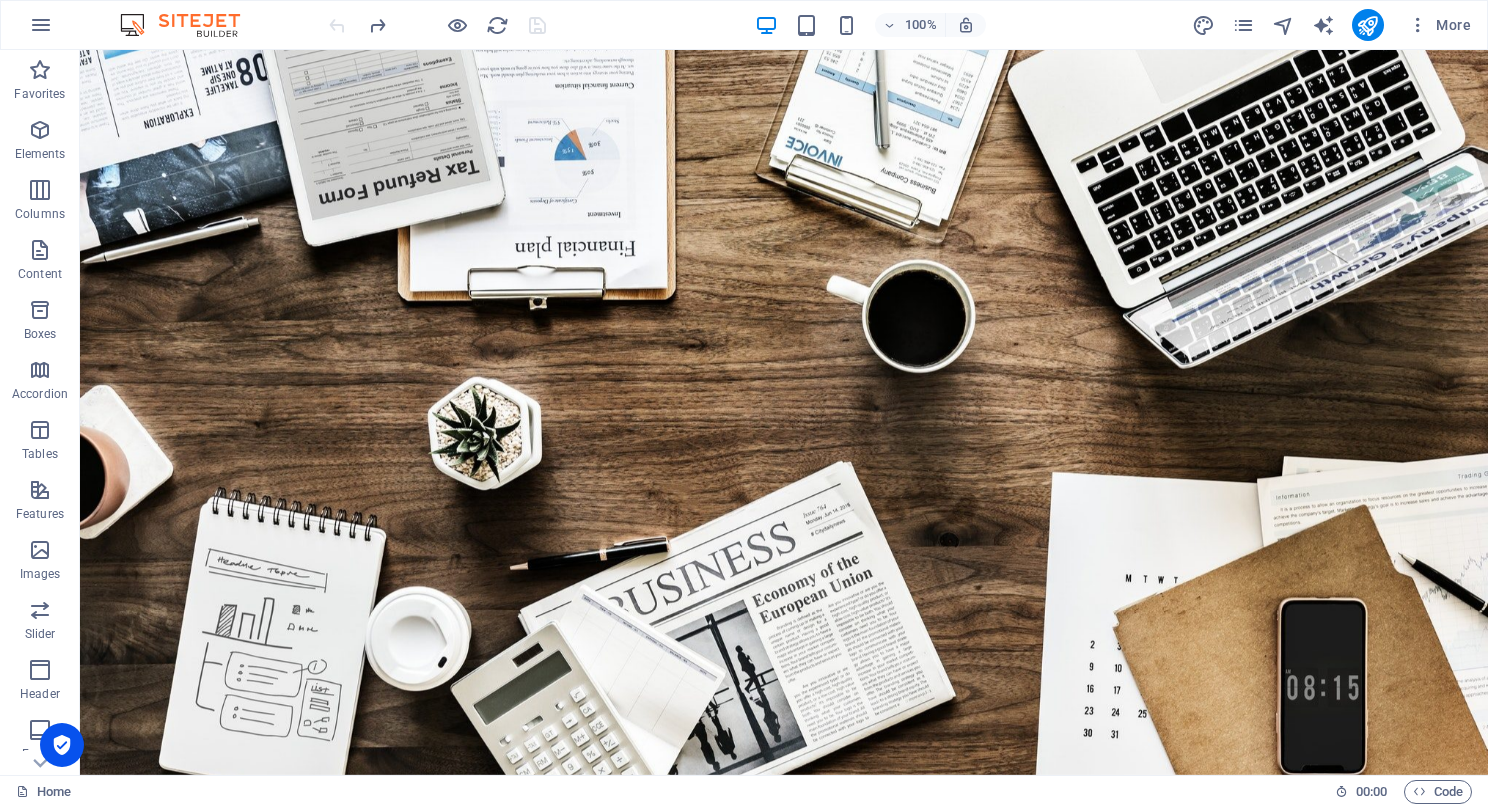 click at bounding box center [40, 70] 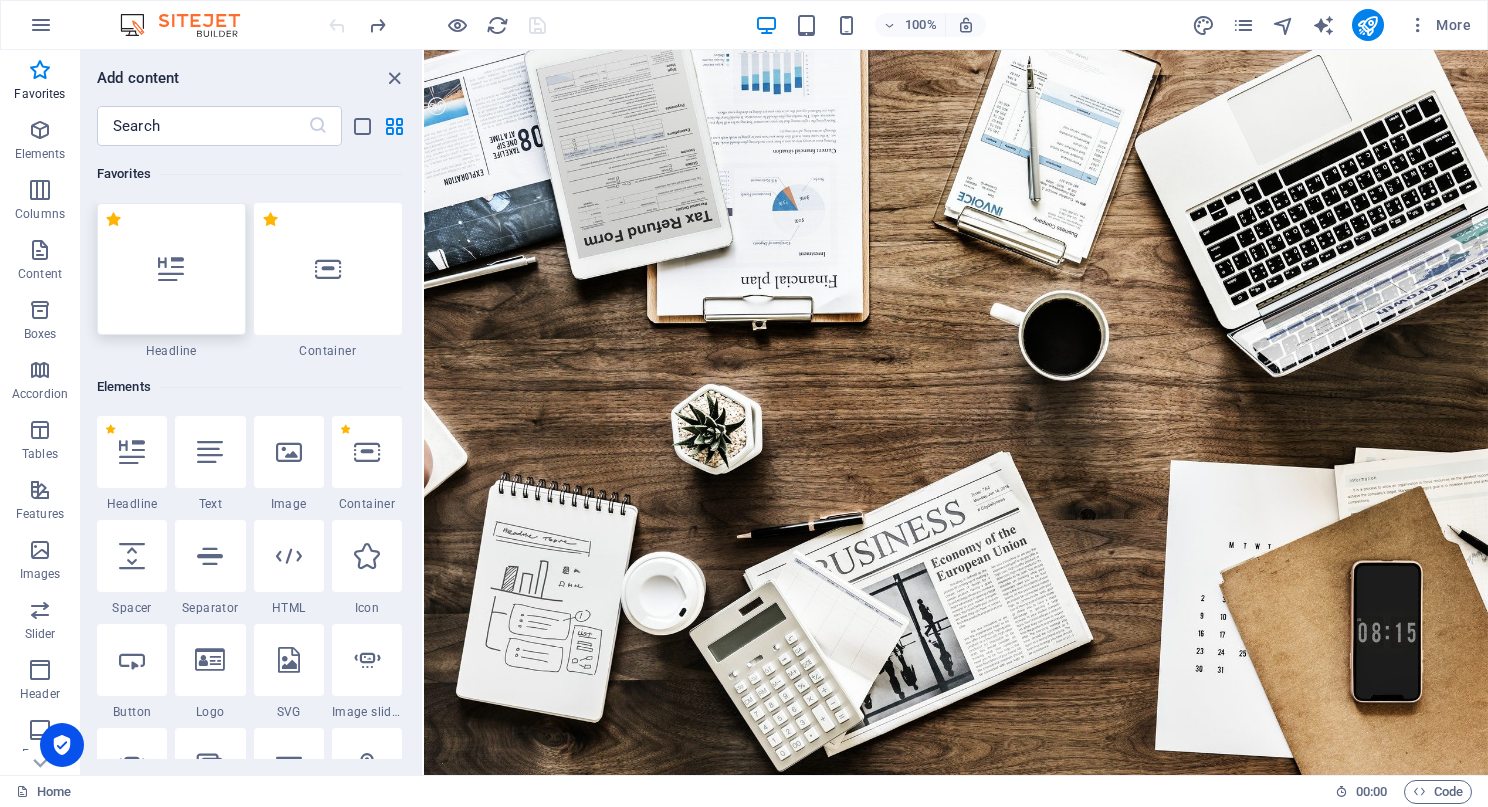 click at bounding box center [171, 269] 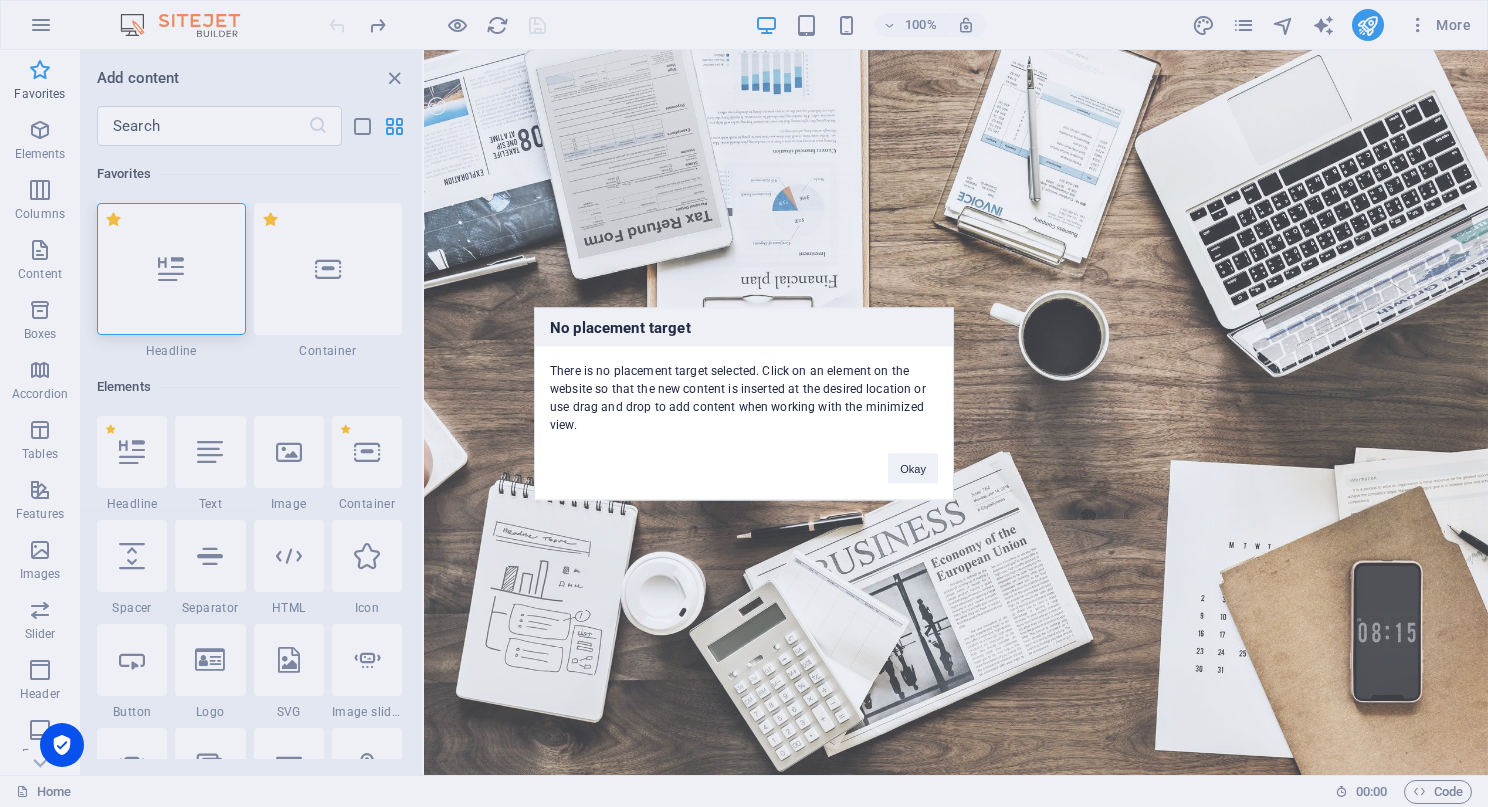 click on "No placement target There is no placement target selected. Click on an element on the website so that the new content is inserted at the desired location or use drag and drop to add content when working with the minimized view. Okay" at bounding box center (744, 403) 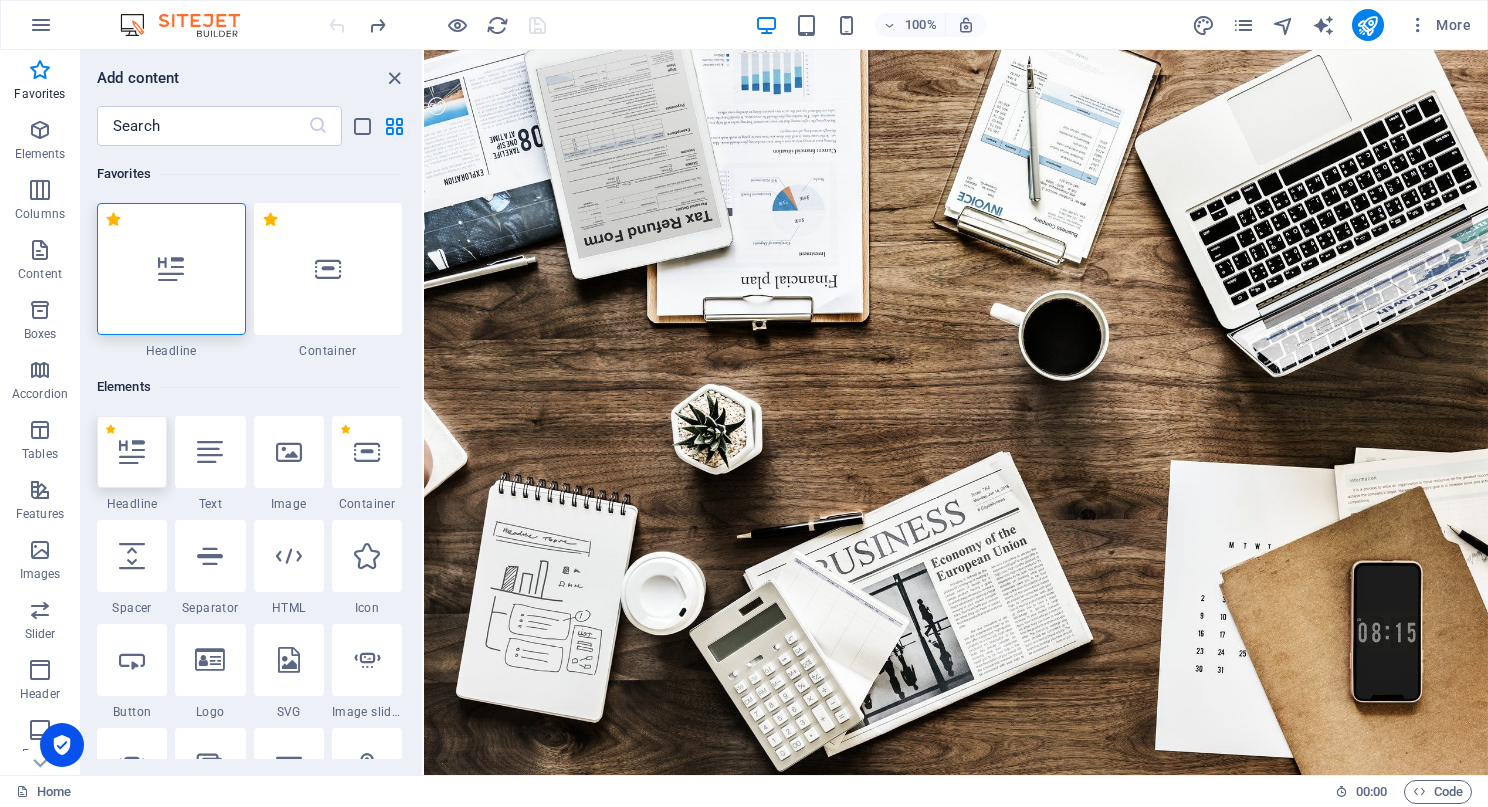 click at bounding box center [132, 452] 